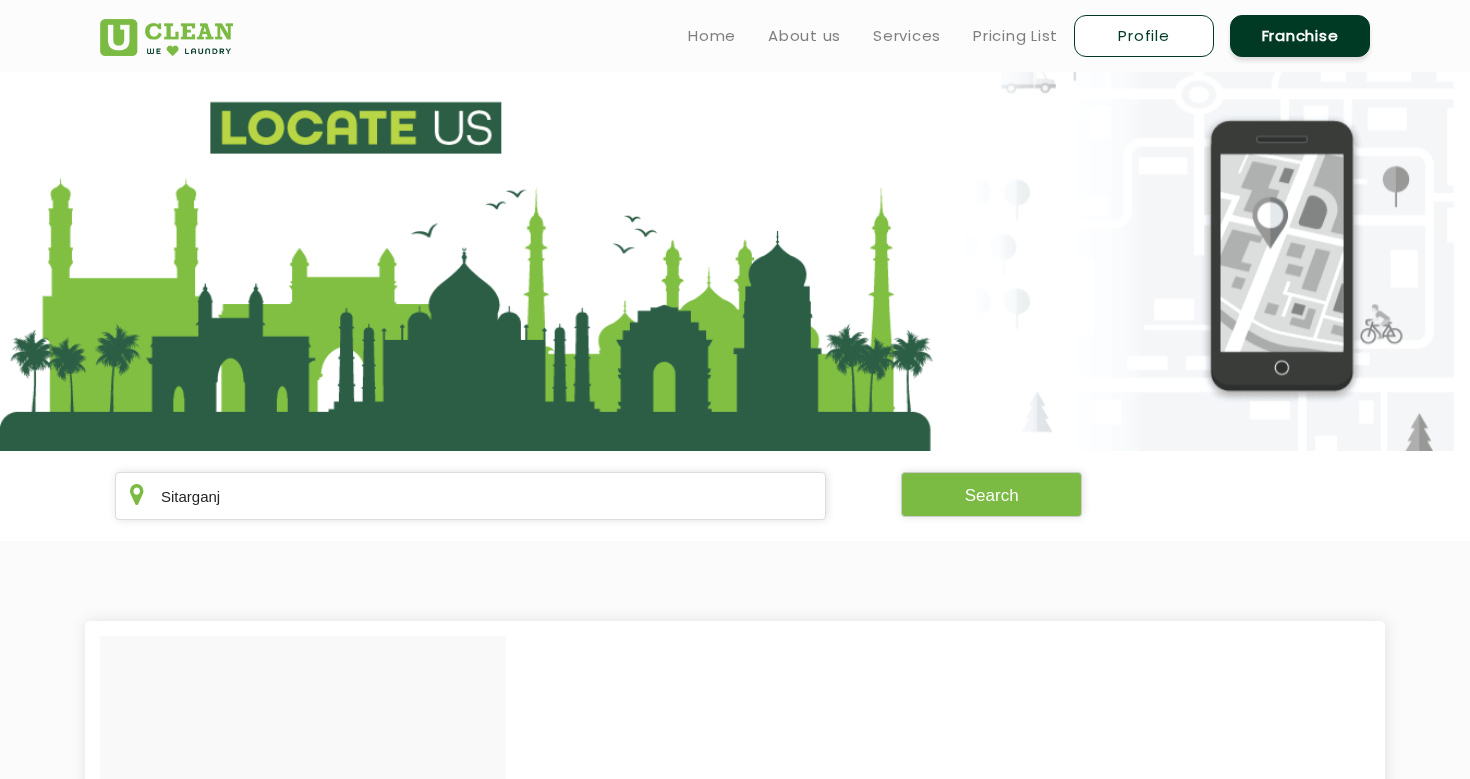 scroll, scrollTop: 0, scrollLeft: 0, axis: both 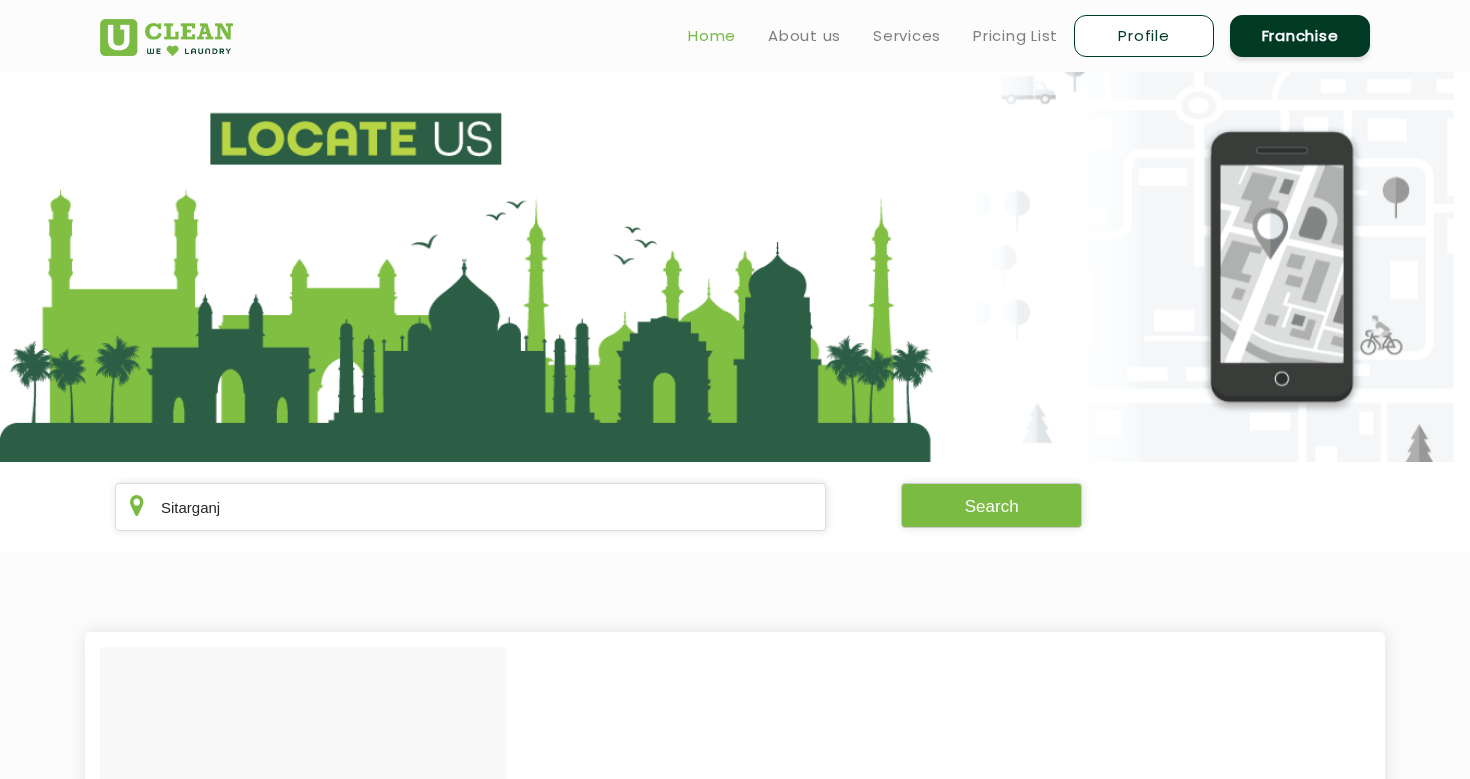 click on "Home" at bounding box center [712, 36] 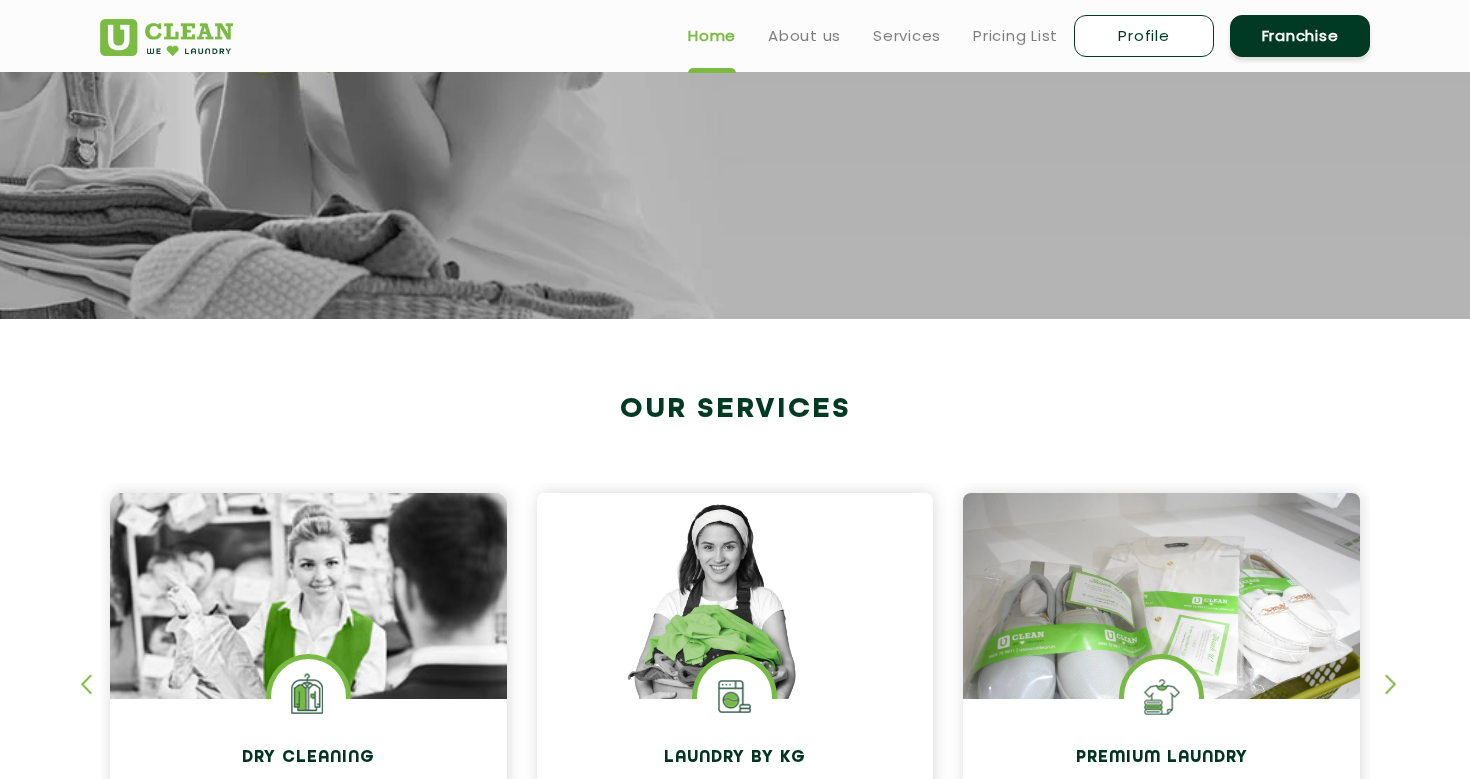 scroll, scrollTop: 0, scrollLeft: 0, axis: both 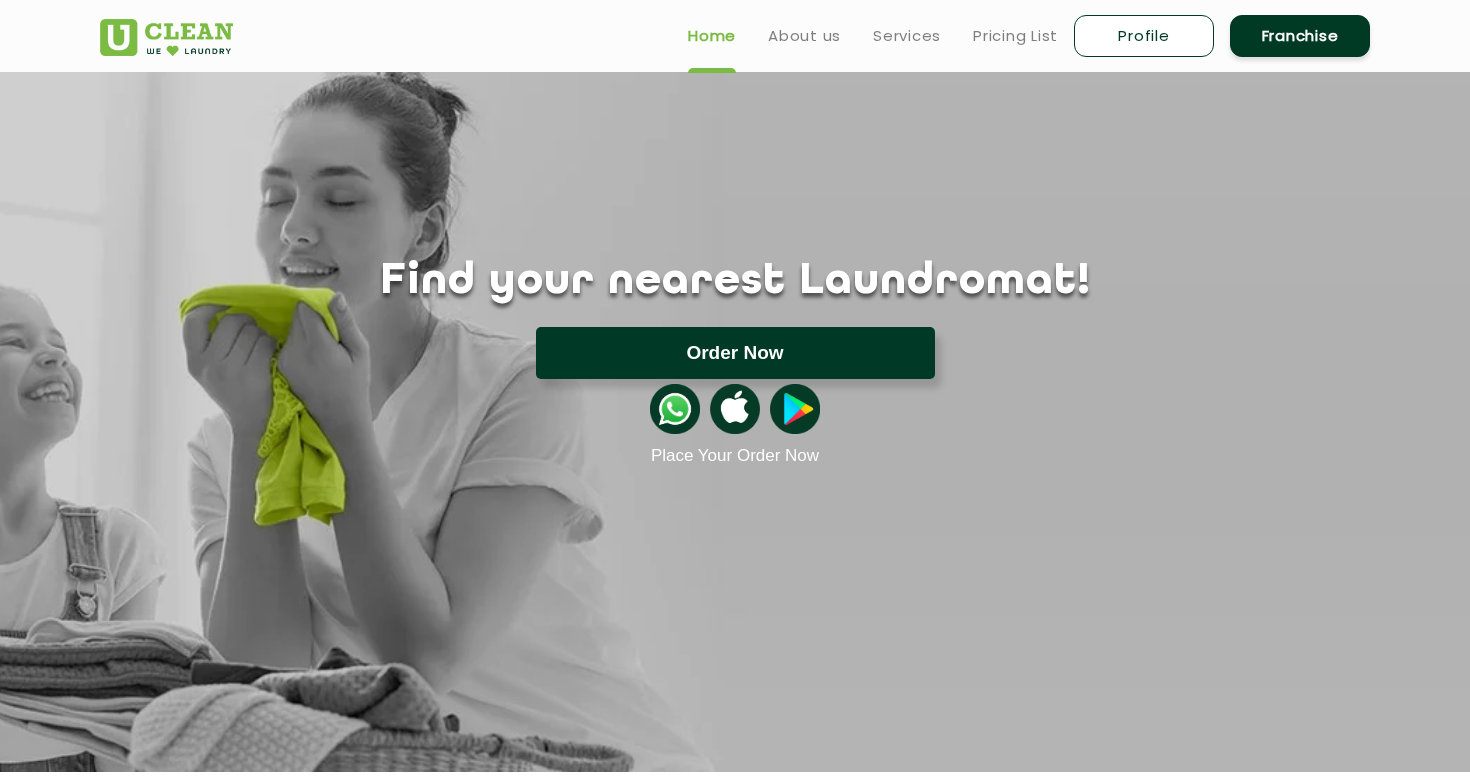 click on "Order Now" 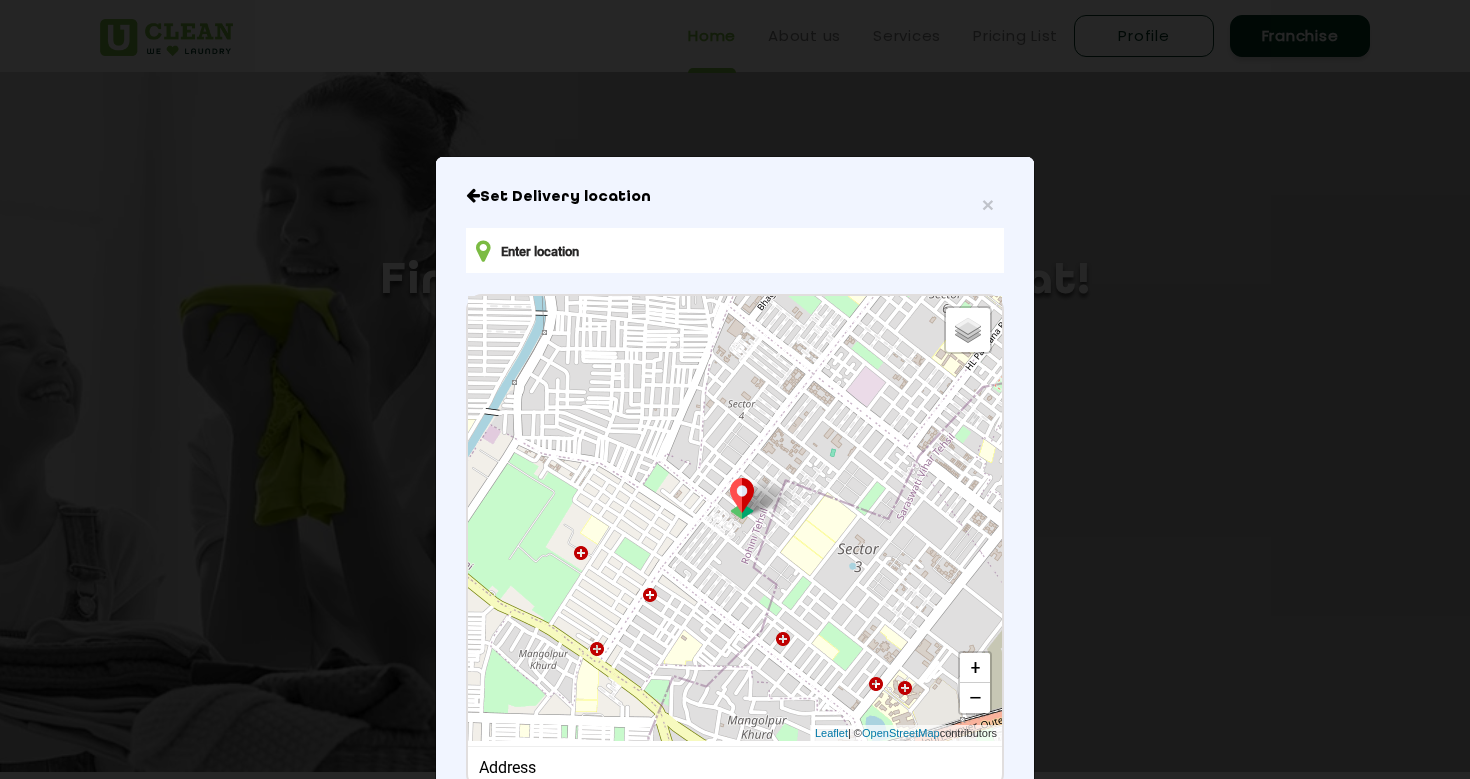 scroll, scrollTop: 142, scrollLeft: 0, axis: vertical 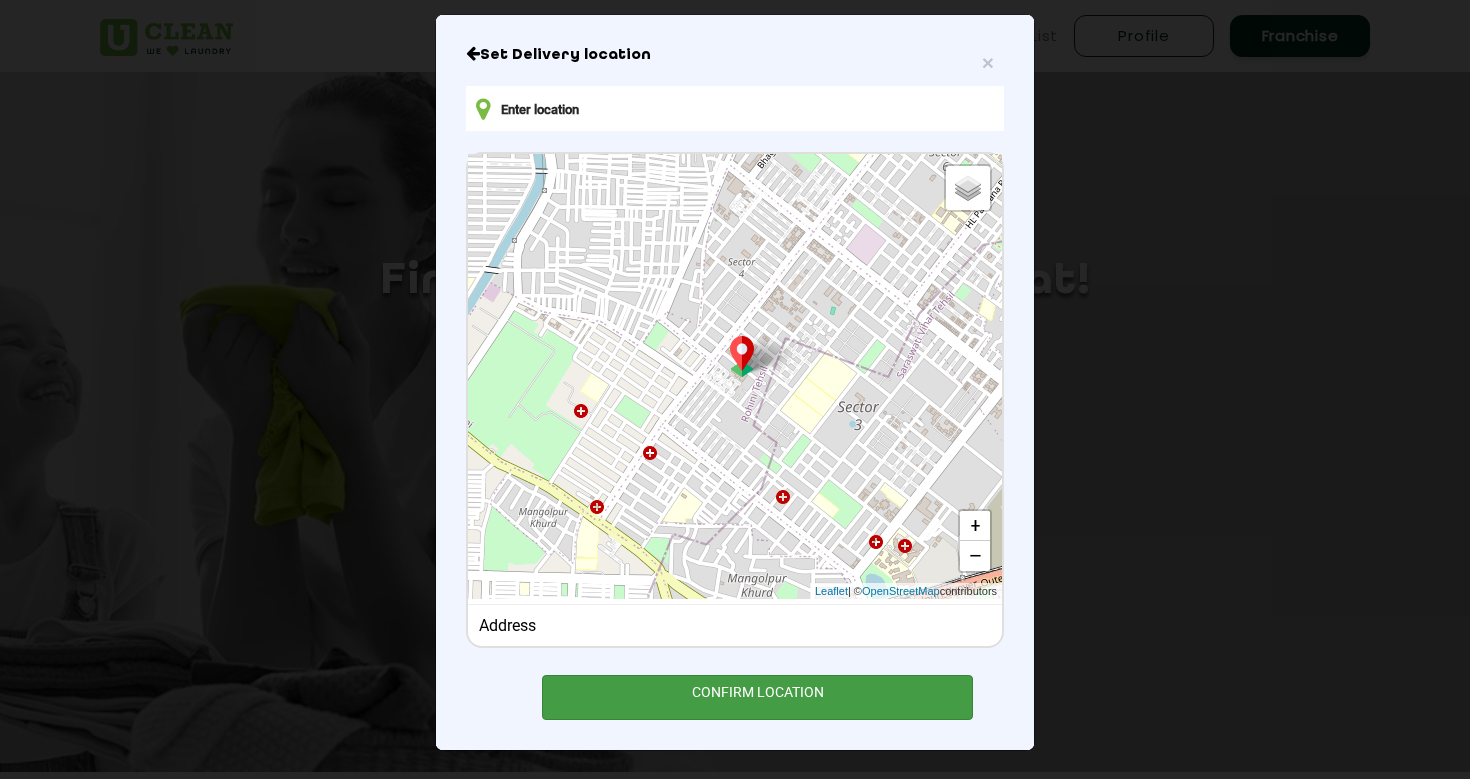 click on "CONFIRM LOCATION" at bounding box center (757, 697) 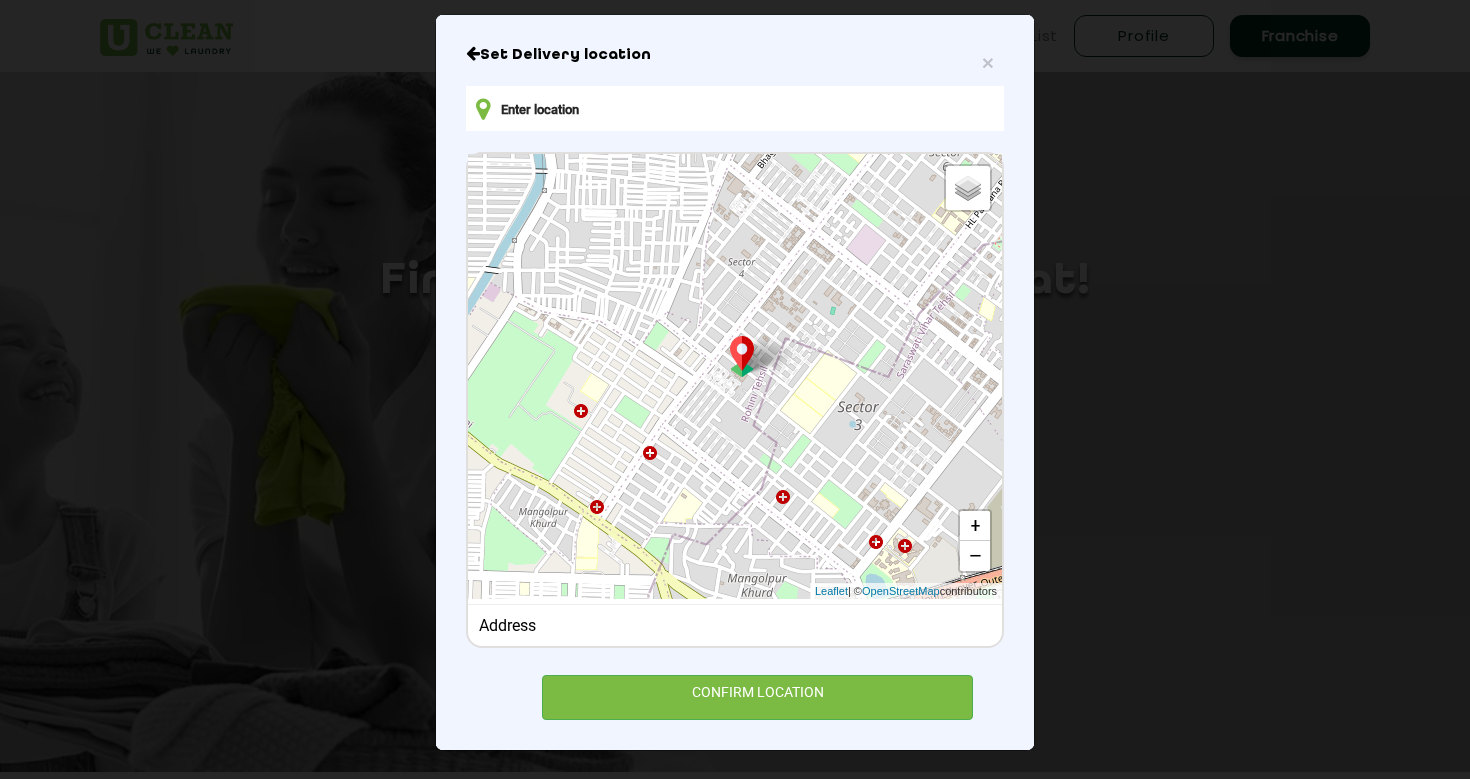 click at bounding box center (735, 108) 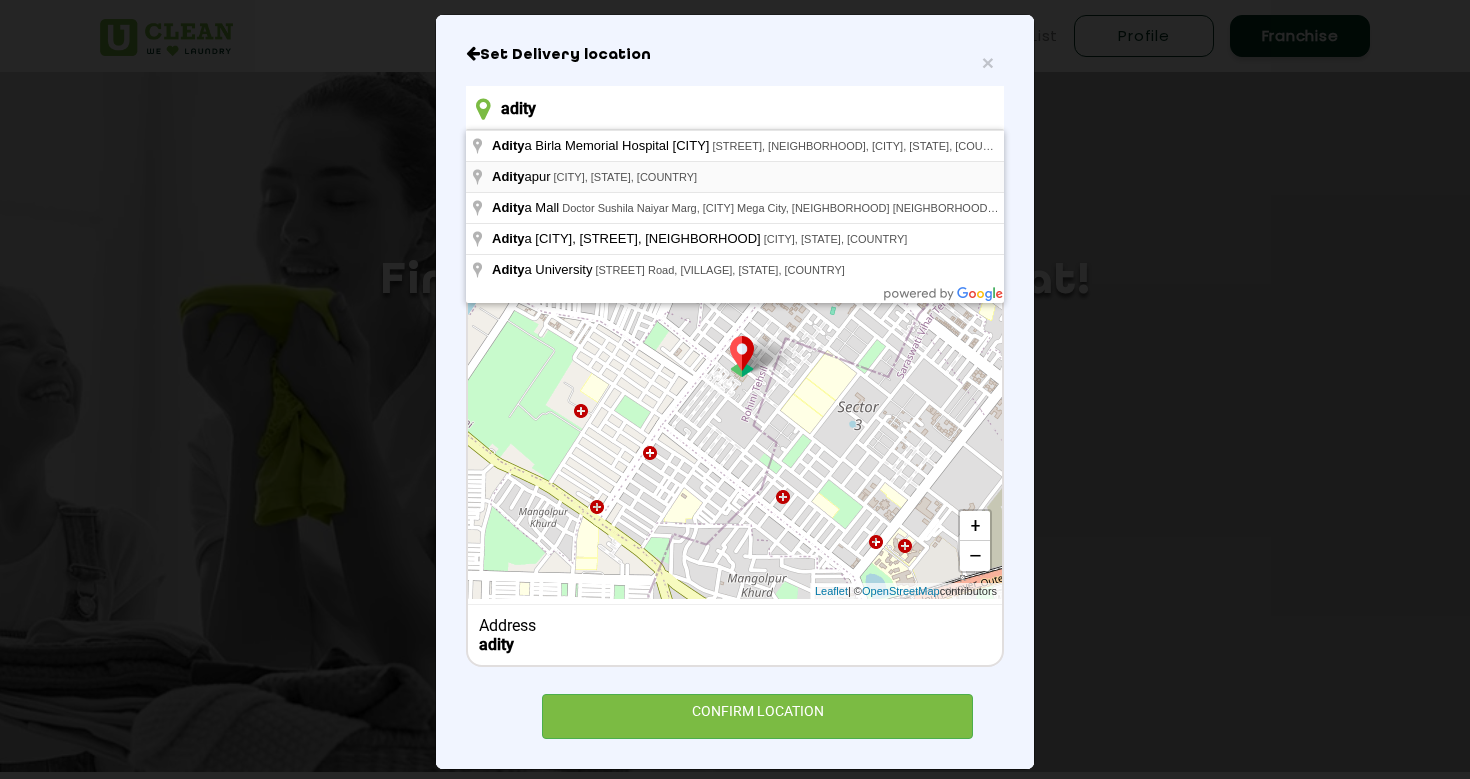 type on "Adityapur, Jamshedpur, Jharkhand, India" 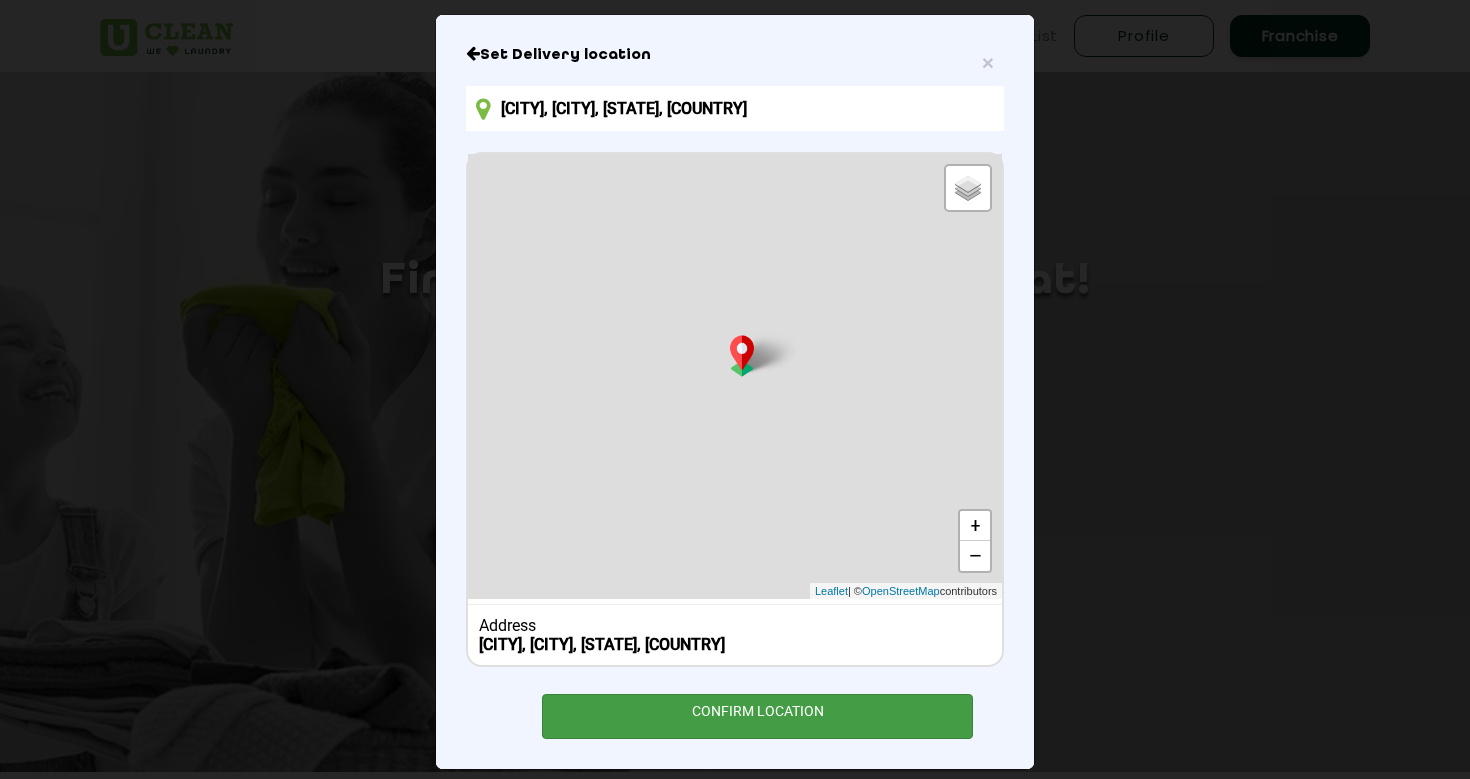 click on "CONFIRM LOCATION" at bounding box center (757, 716) 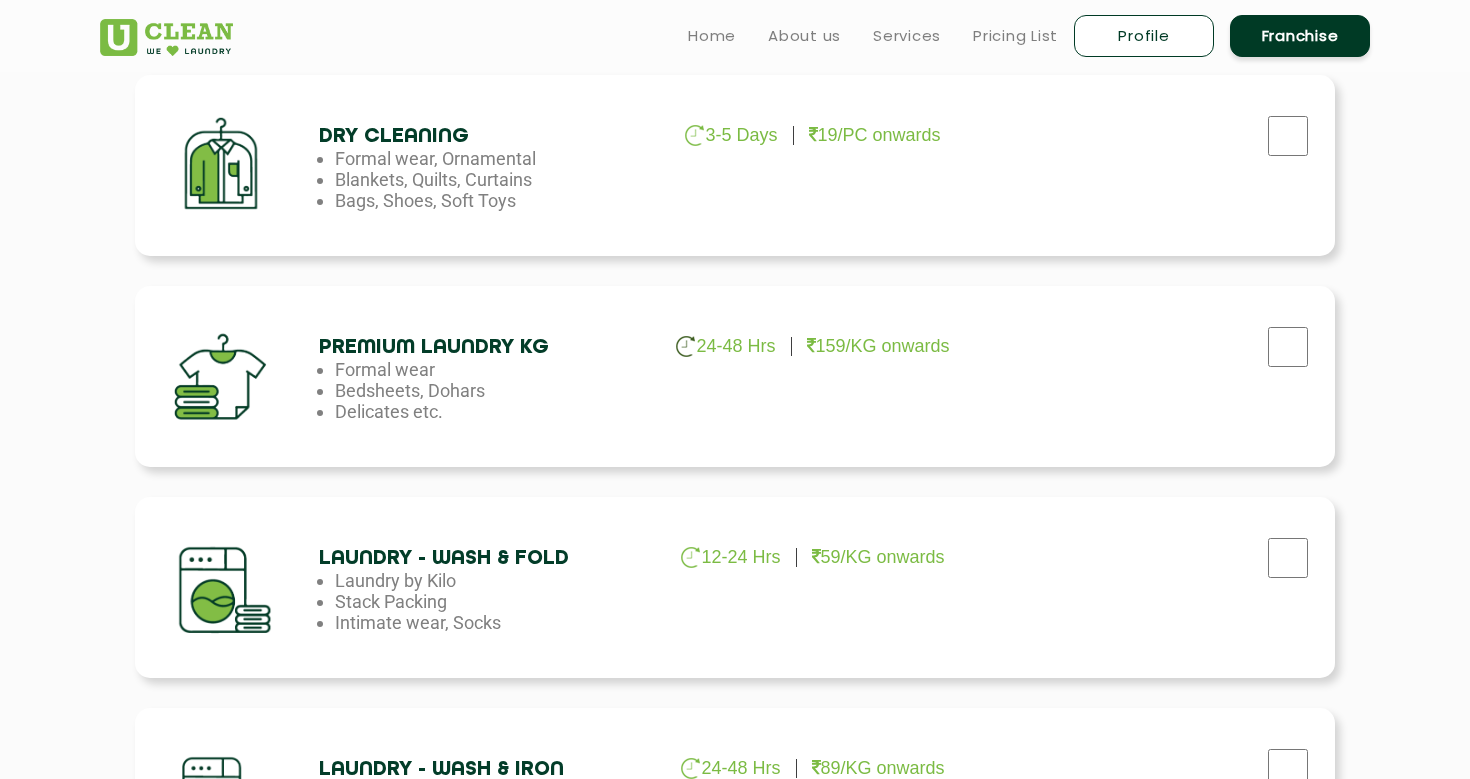 scroll, scrollTop: 682, scrollLeft: 0, axis: vertical 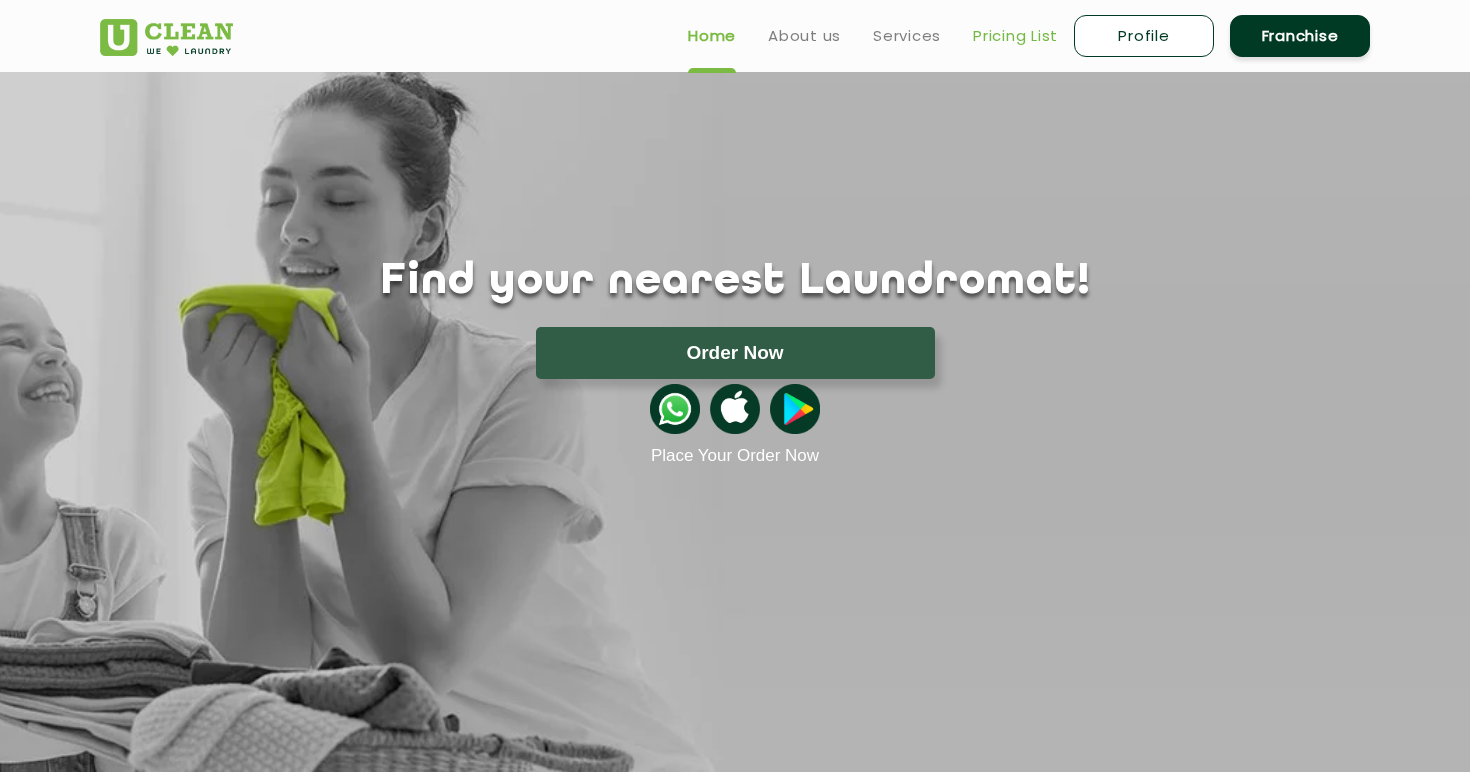 click on "Pricing List" at bounding box center (1015, 36) 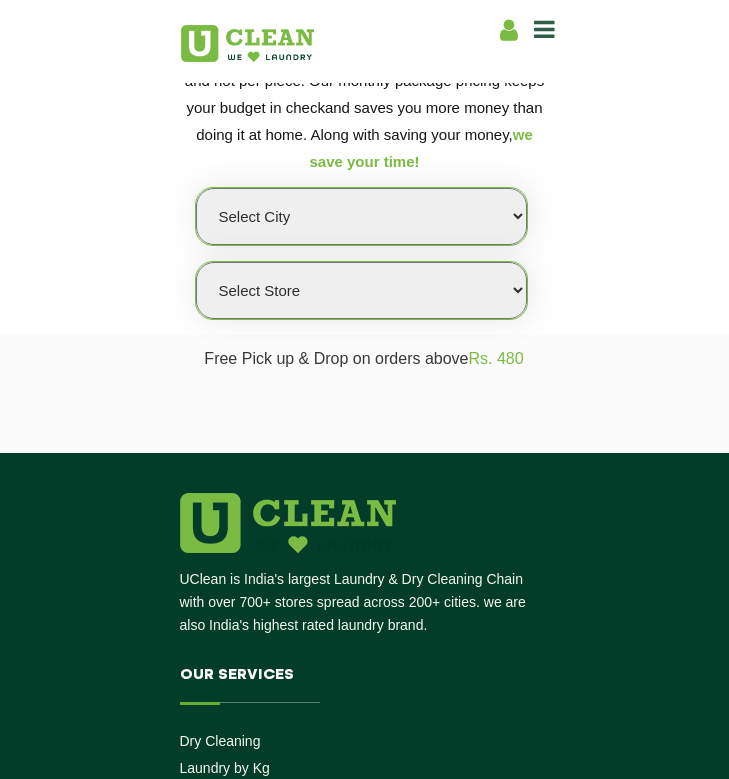 scroll, scrollTop: 0, scrollLeft: 0, axis: both 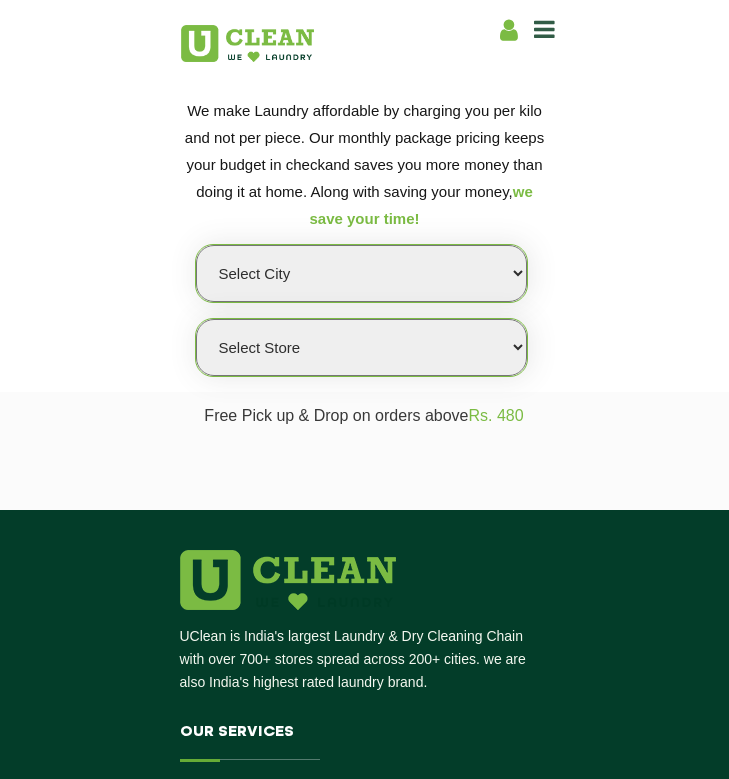 select on "0" 